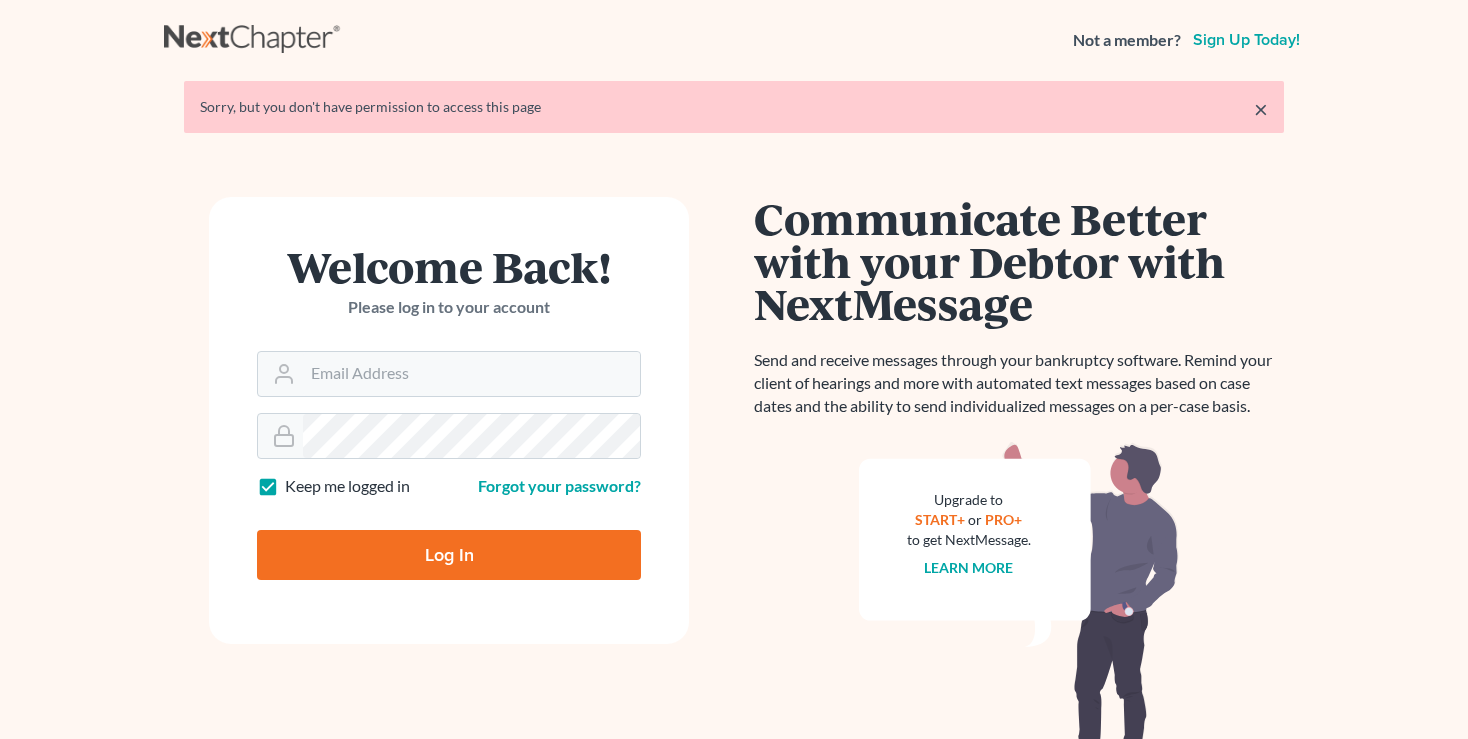 scroll, scrollTop: 0, scrollLeft: 0, axis: both 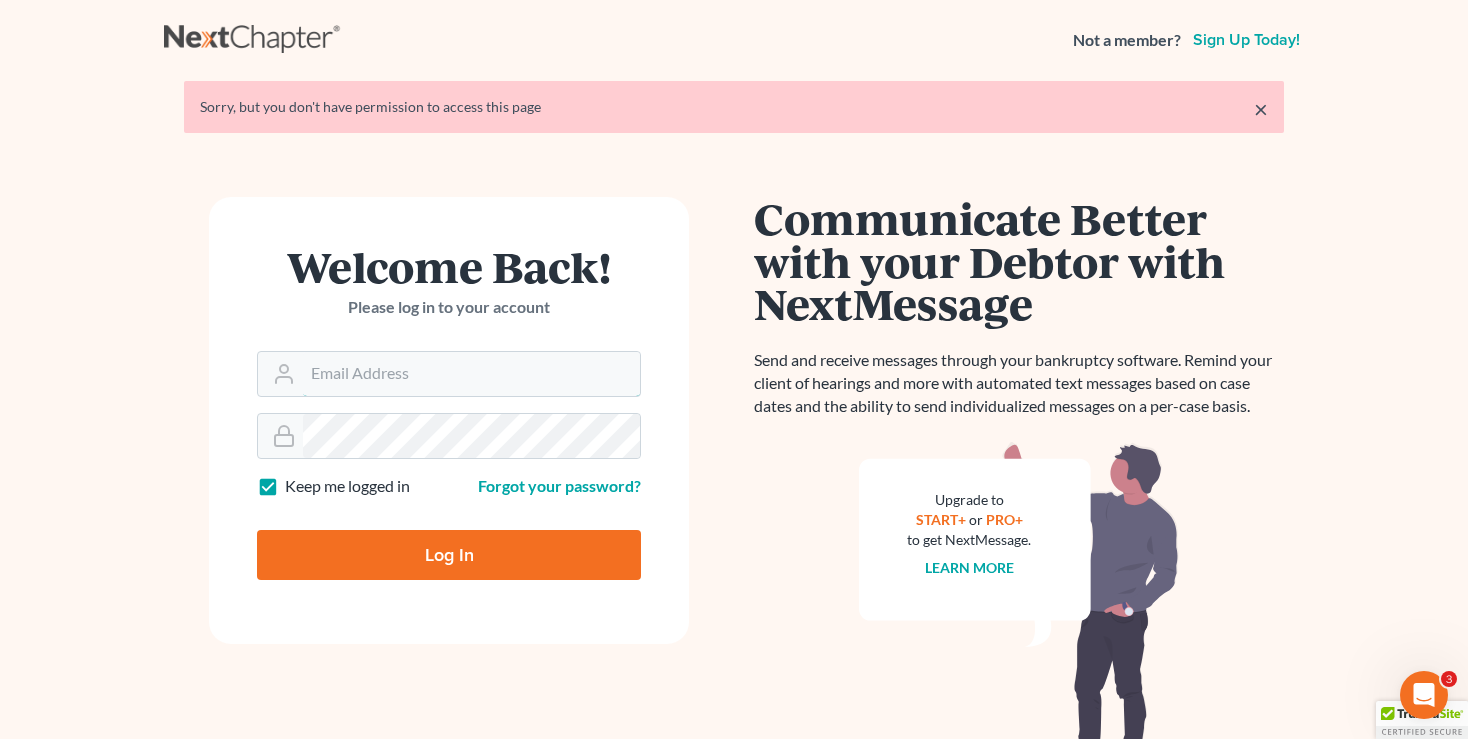 type on "info@example.com" 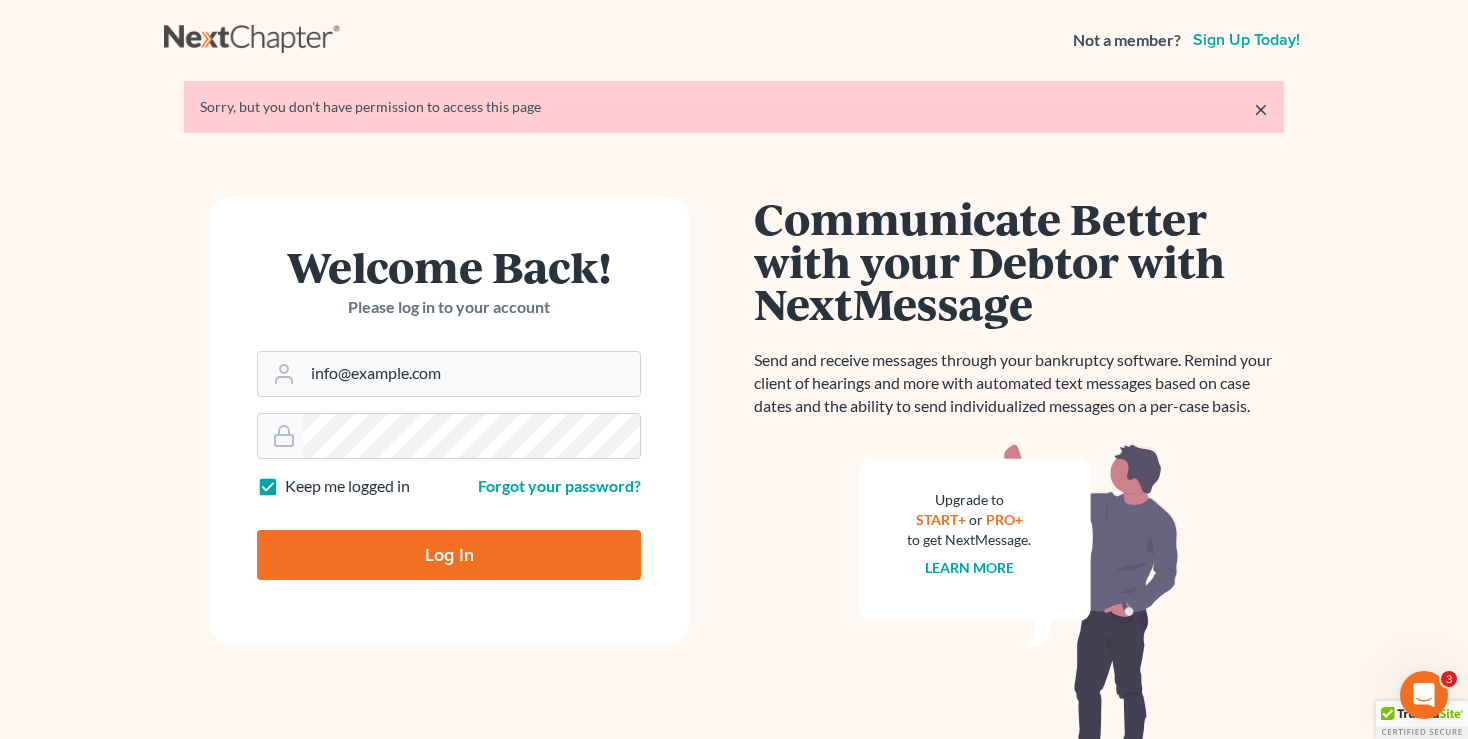 click on "Log In" at bounding box center [449, 555] 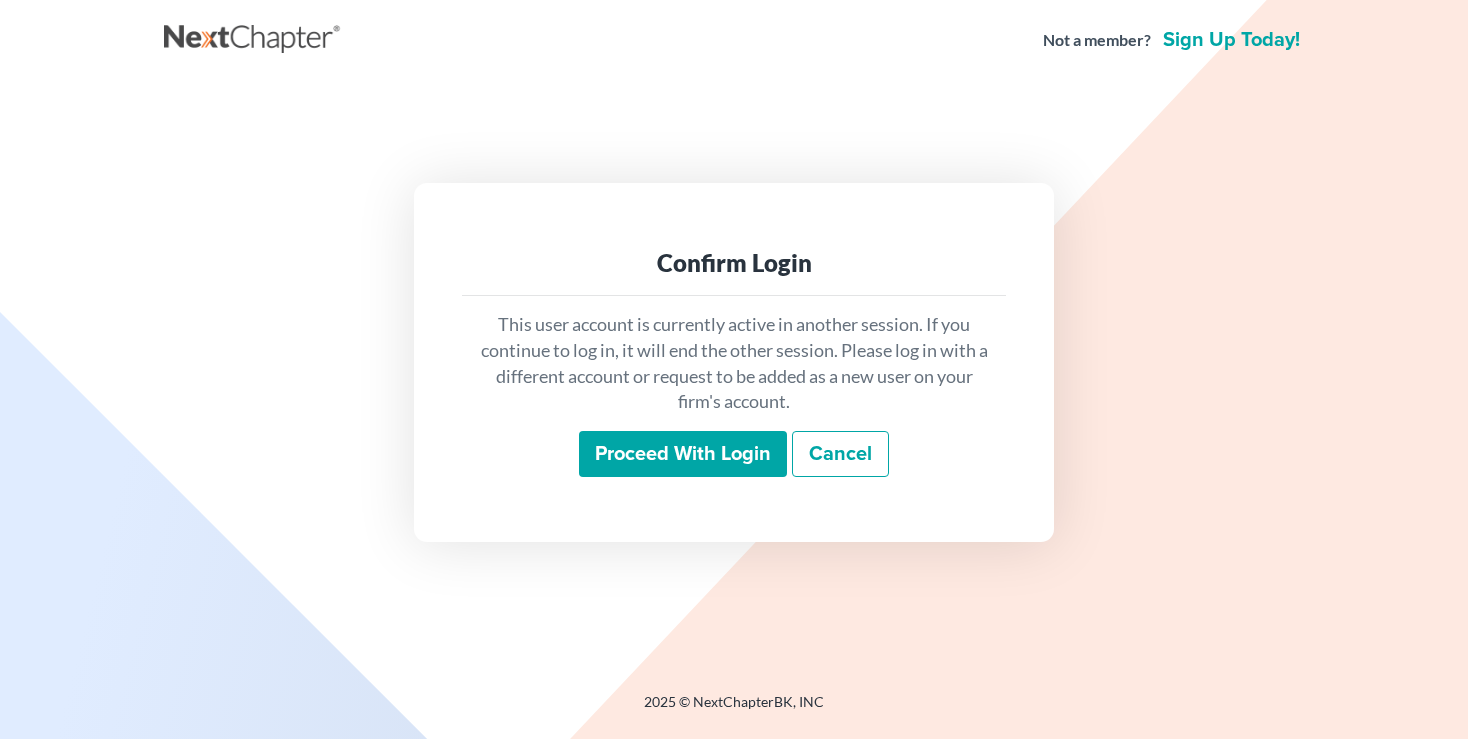 scroll, scrollTop: 0, scrollLeft: 0, axis: both 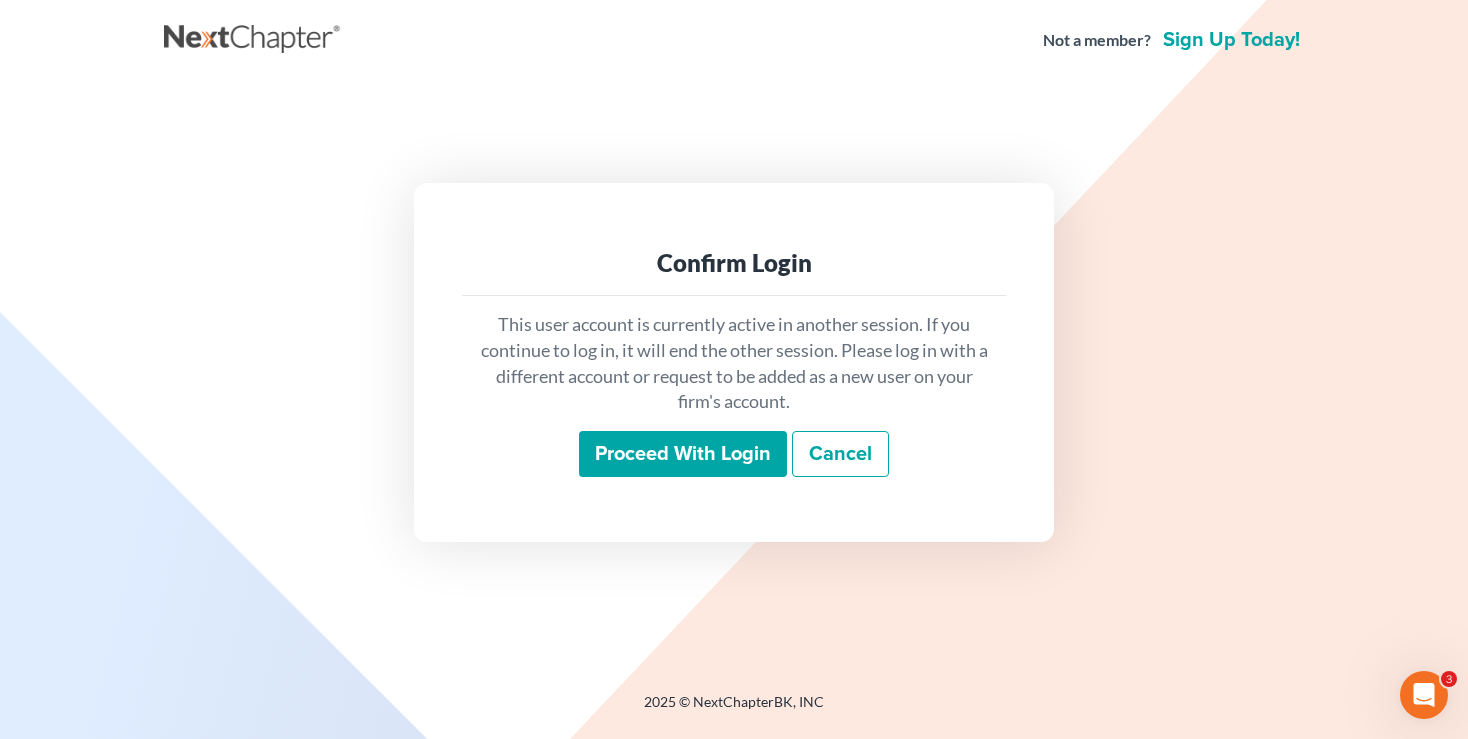 click on "Proceed with login" at bounding box center (683, 454) 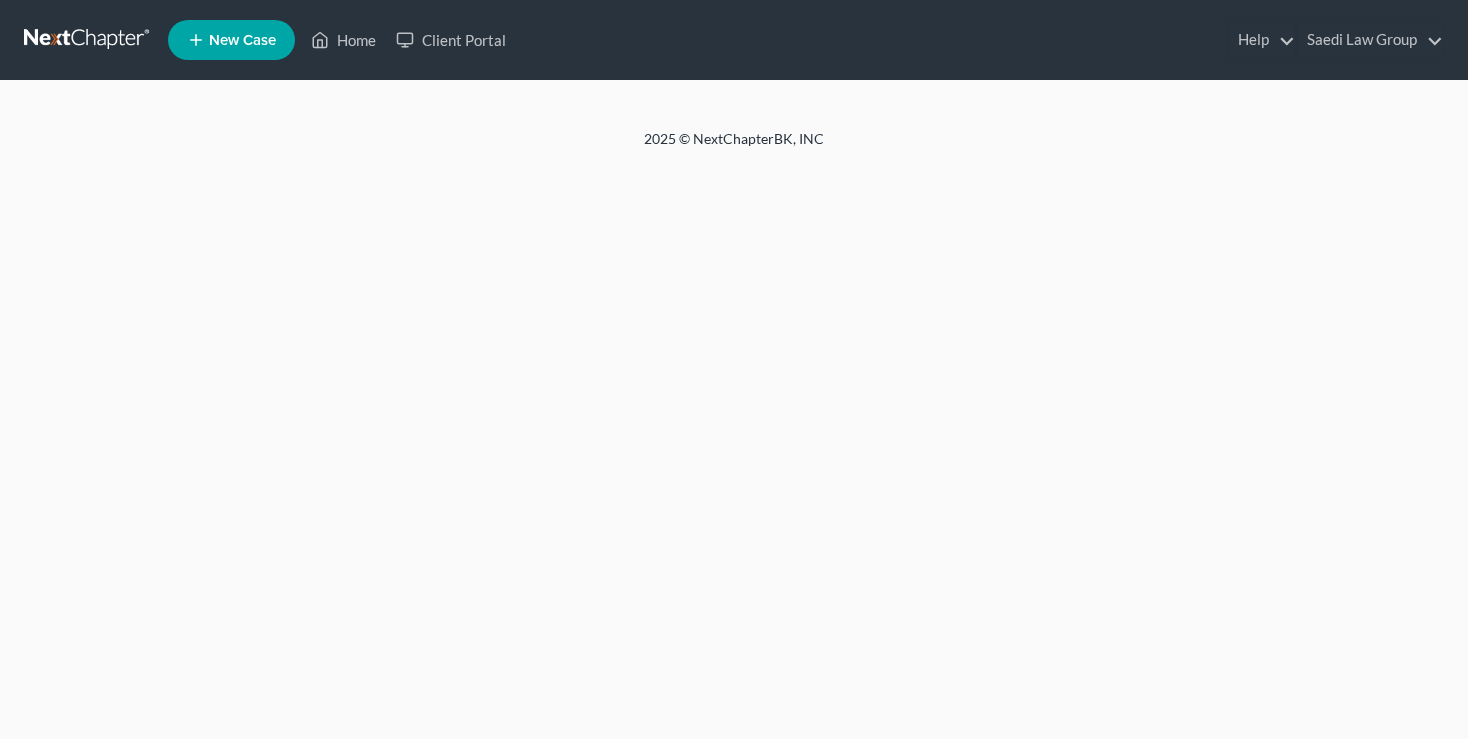 scroll, scrollTop: 0, scrollLeft: 0, axis: both 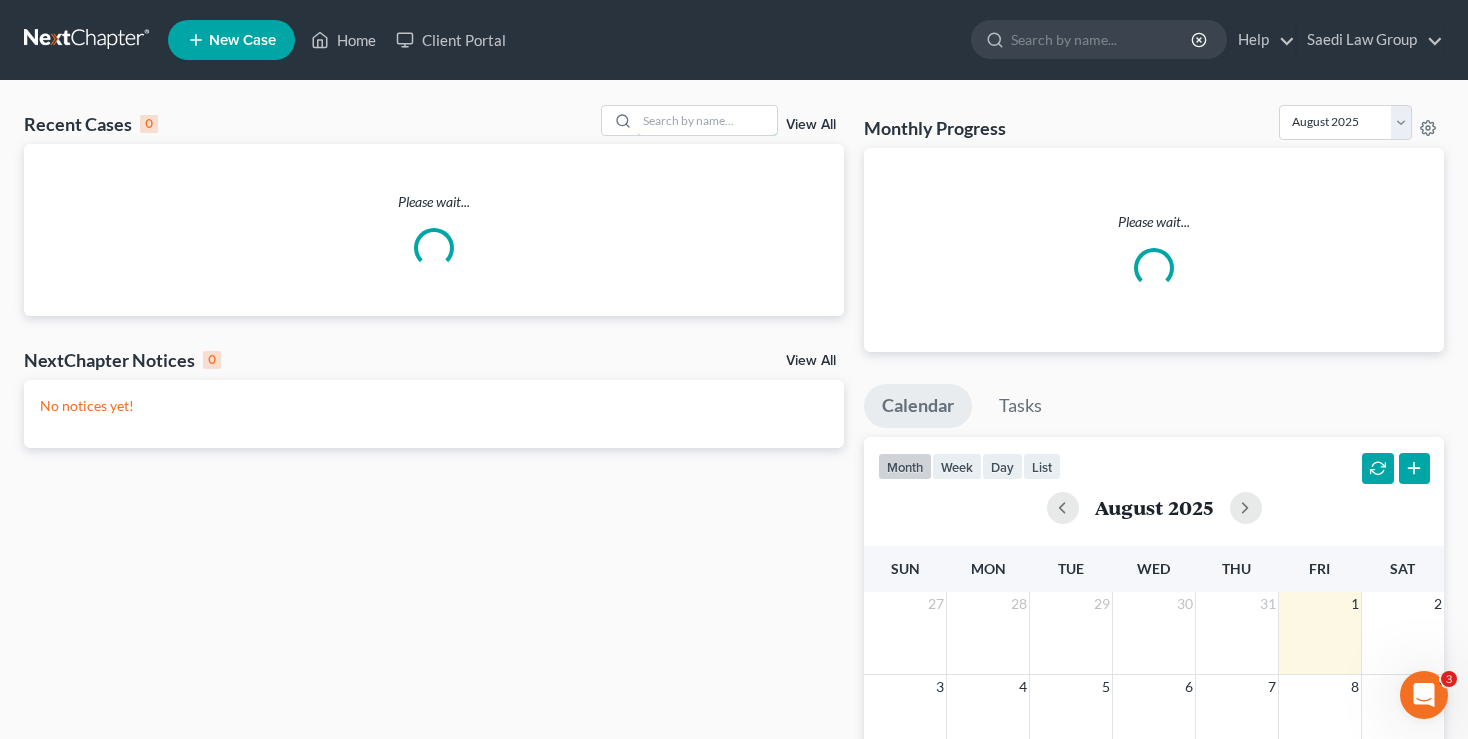 click at bounding box center (707, 120) 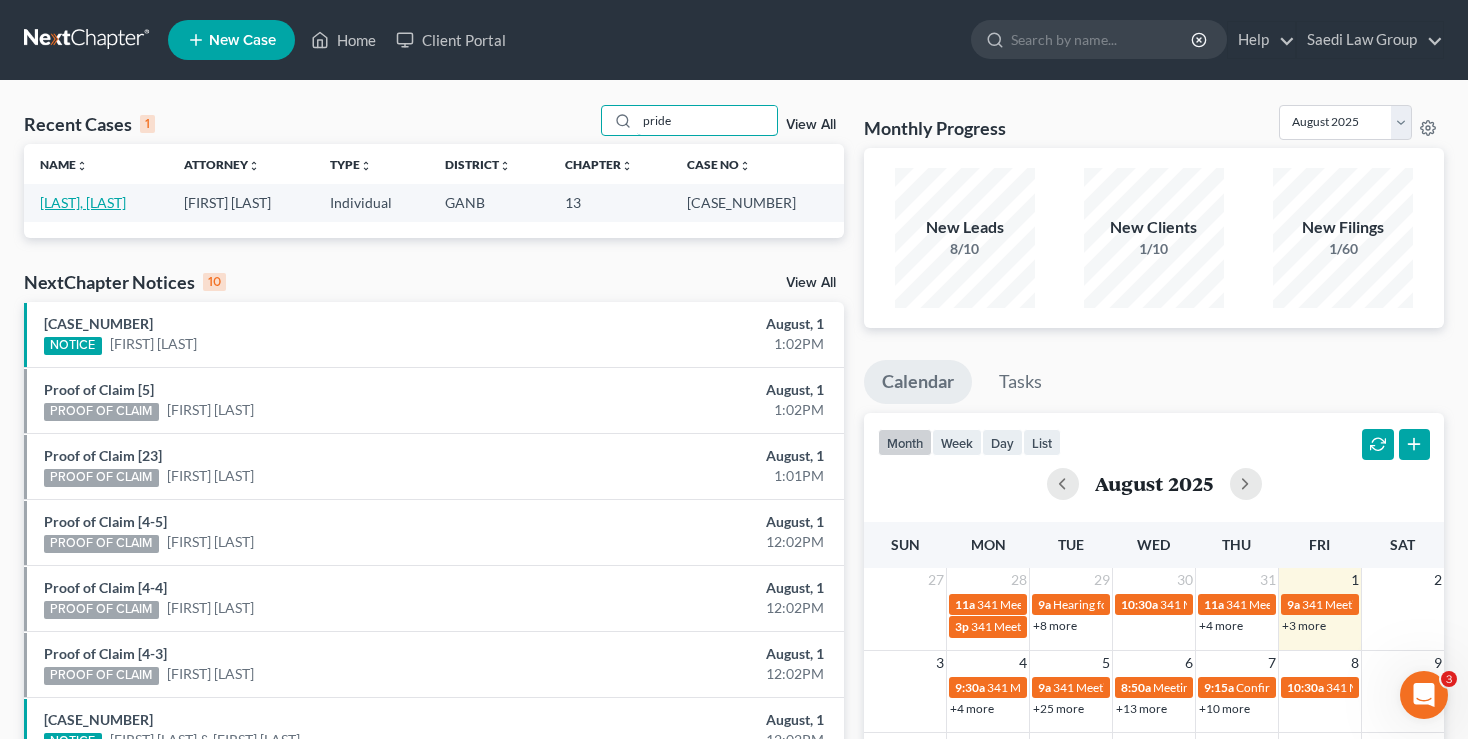 type on "pride" 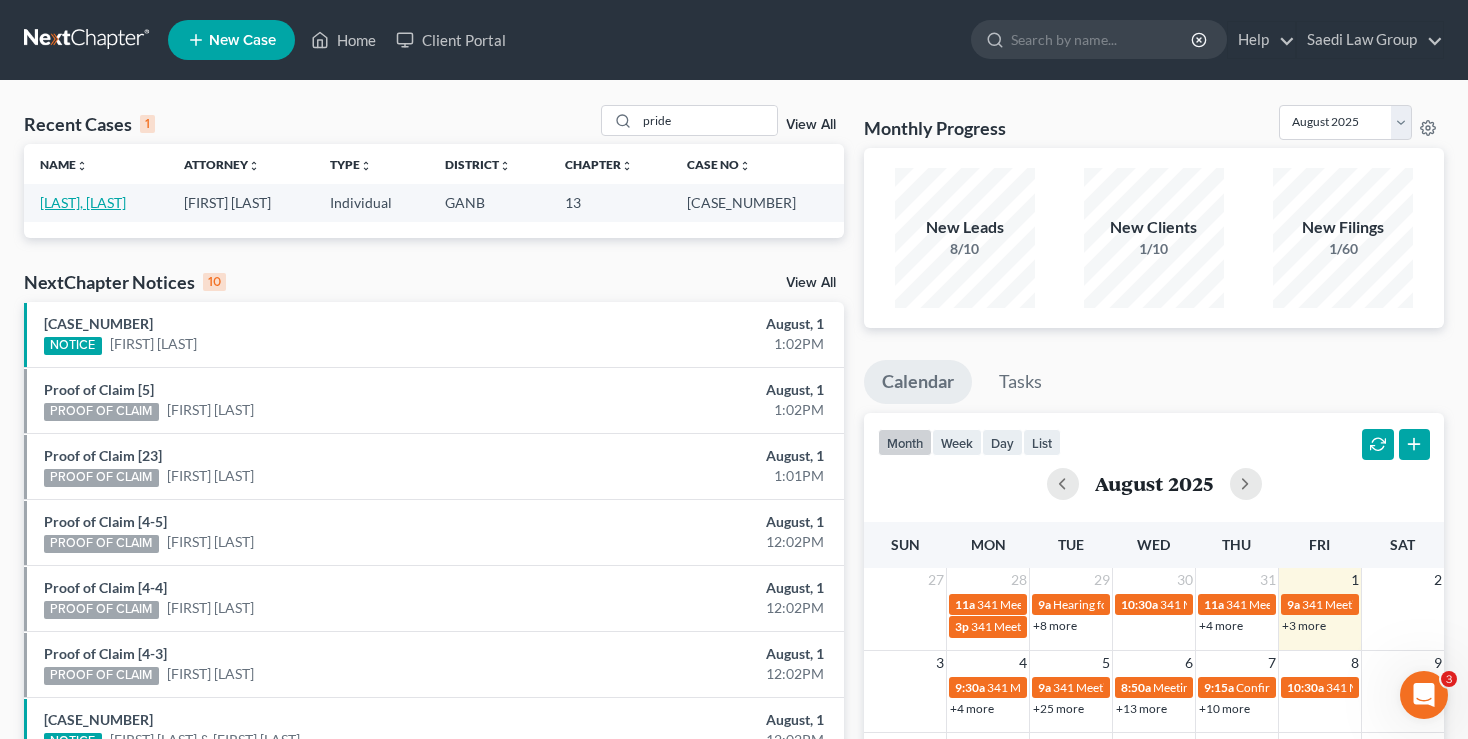 click on "[LAST], [LAST]" at bounding box center [83, 202] 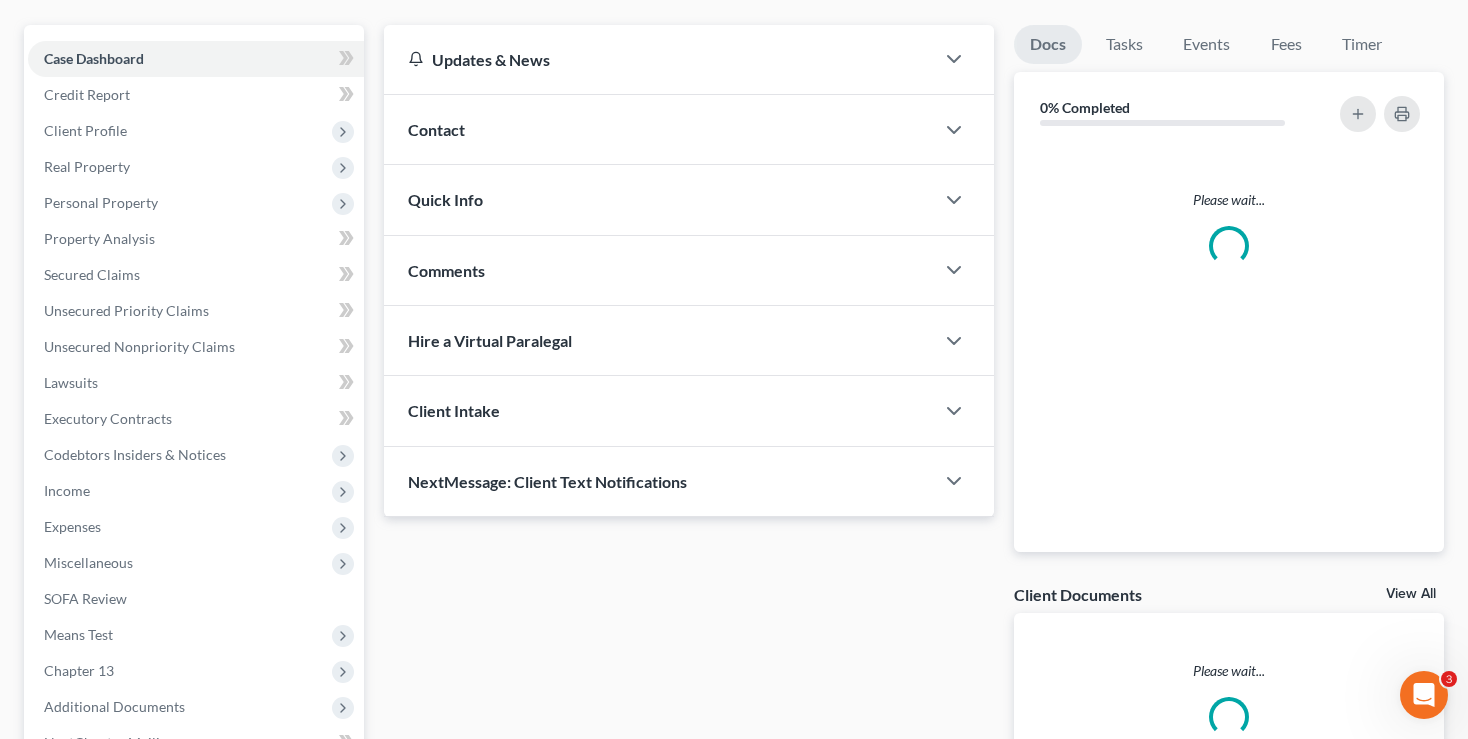 scroll, scrollTop: 168, scrollLeft: 0, axis: vertical 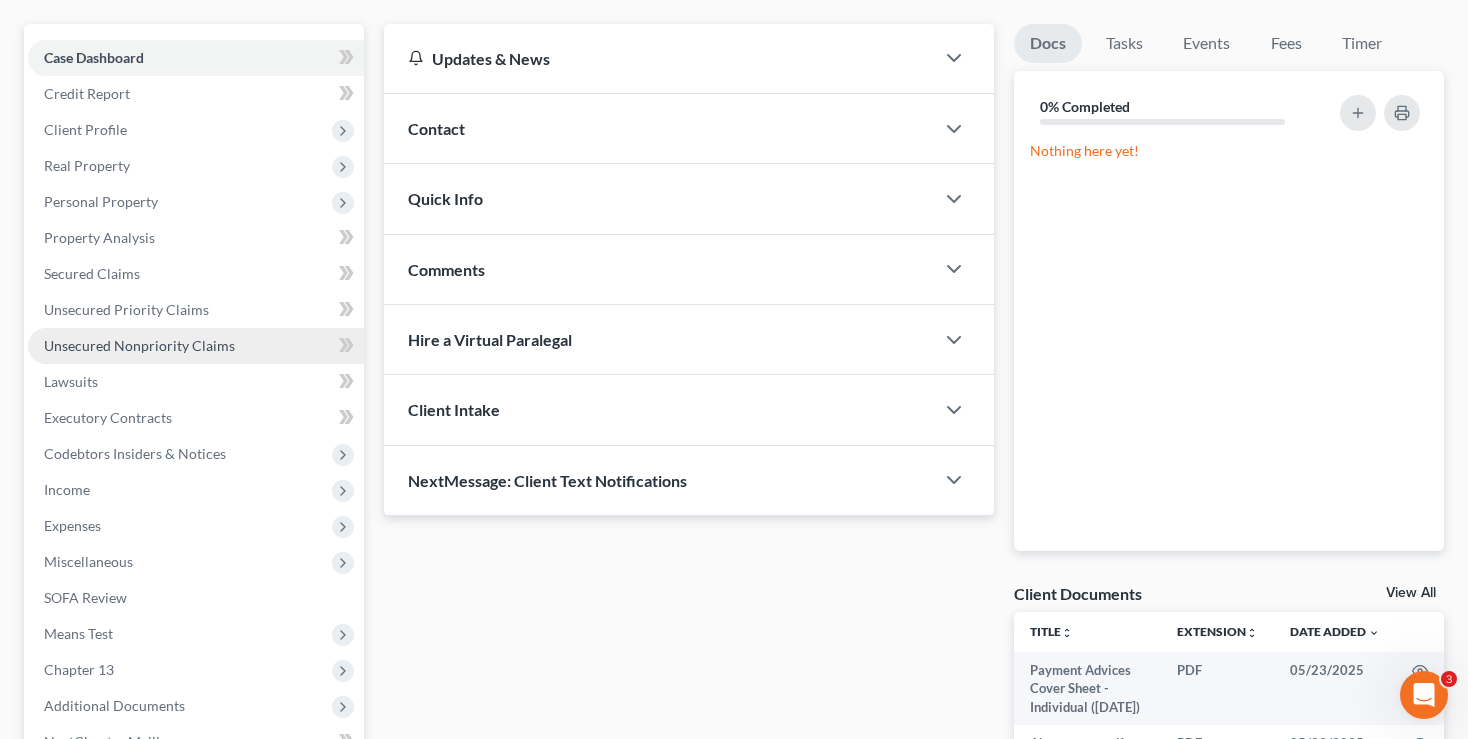 click on "Unsecured Nonpriority Claims" at bounding box center (139, 345) 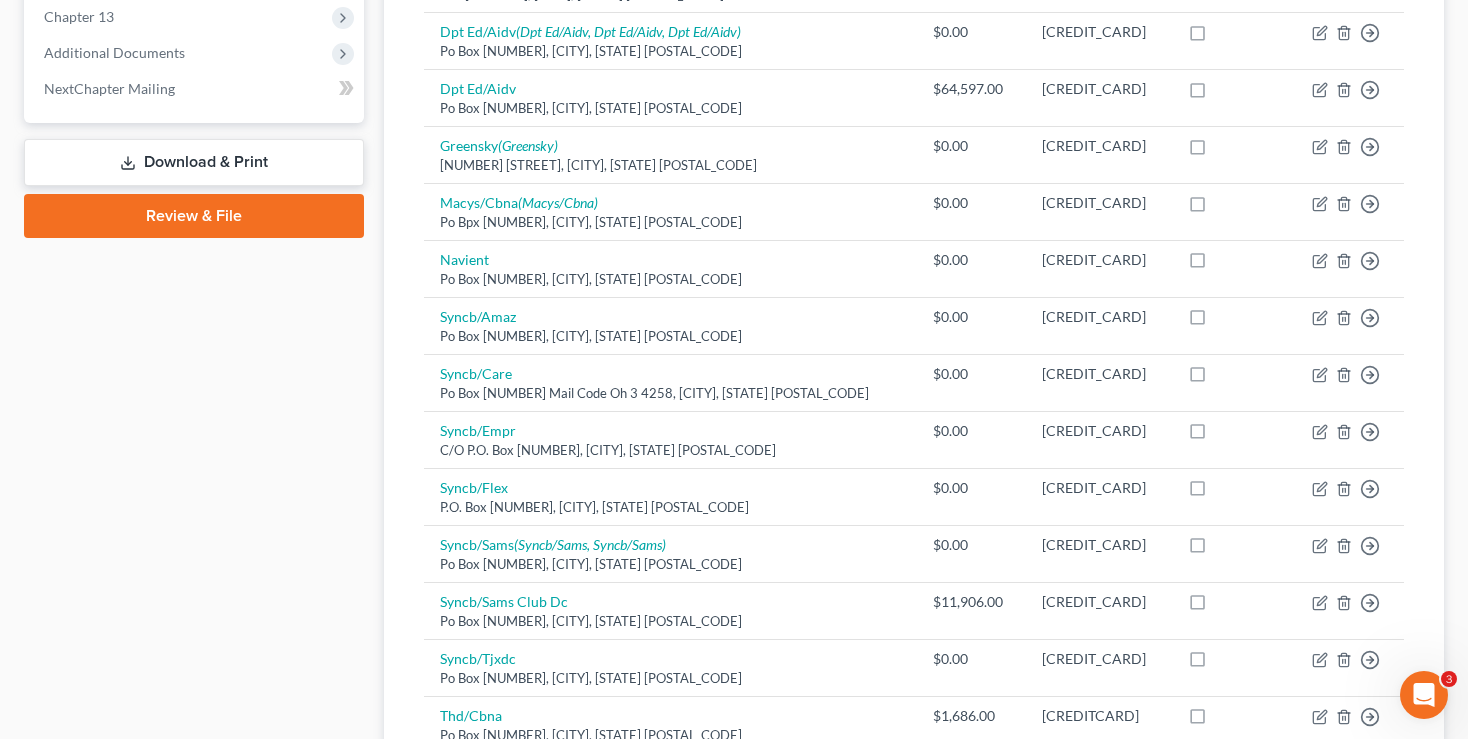 scroll, scrollTop: 880, scrollLeft: 0, axis: vertical 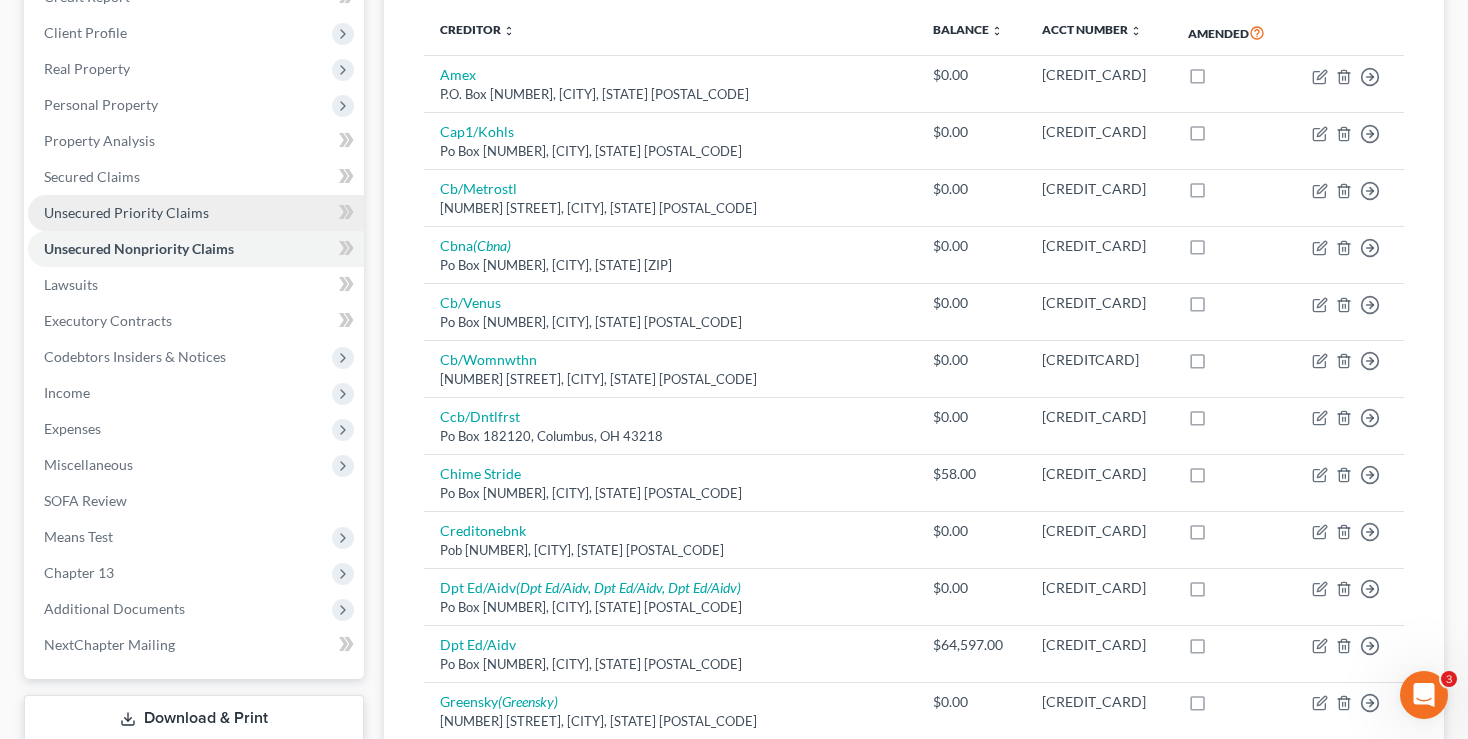 click on "Unsecured Priority Claims" at bounding box center (126, 212) 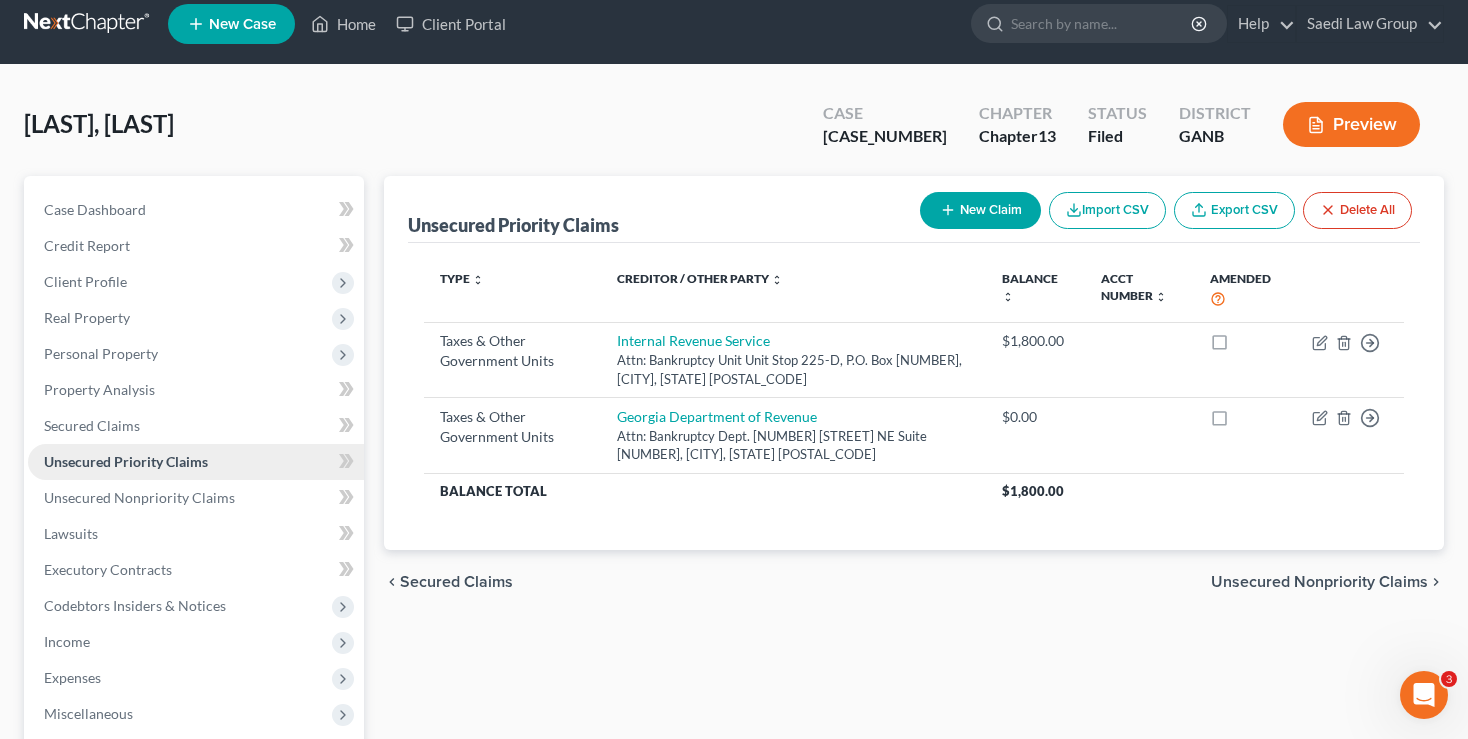 scroll, scrollTop: 0, scrollLeft: 0, axis: both 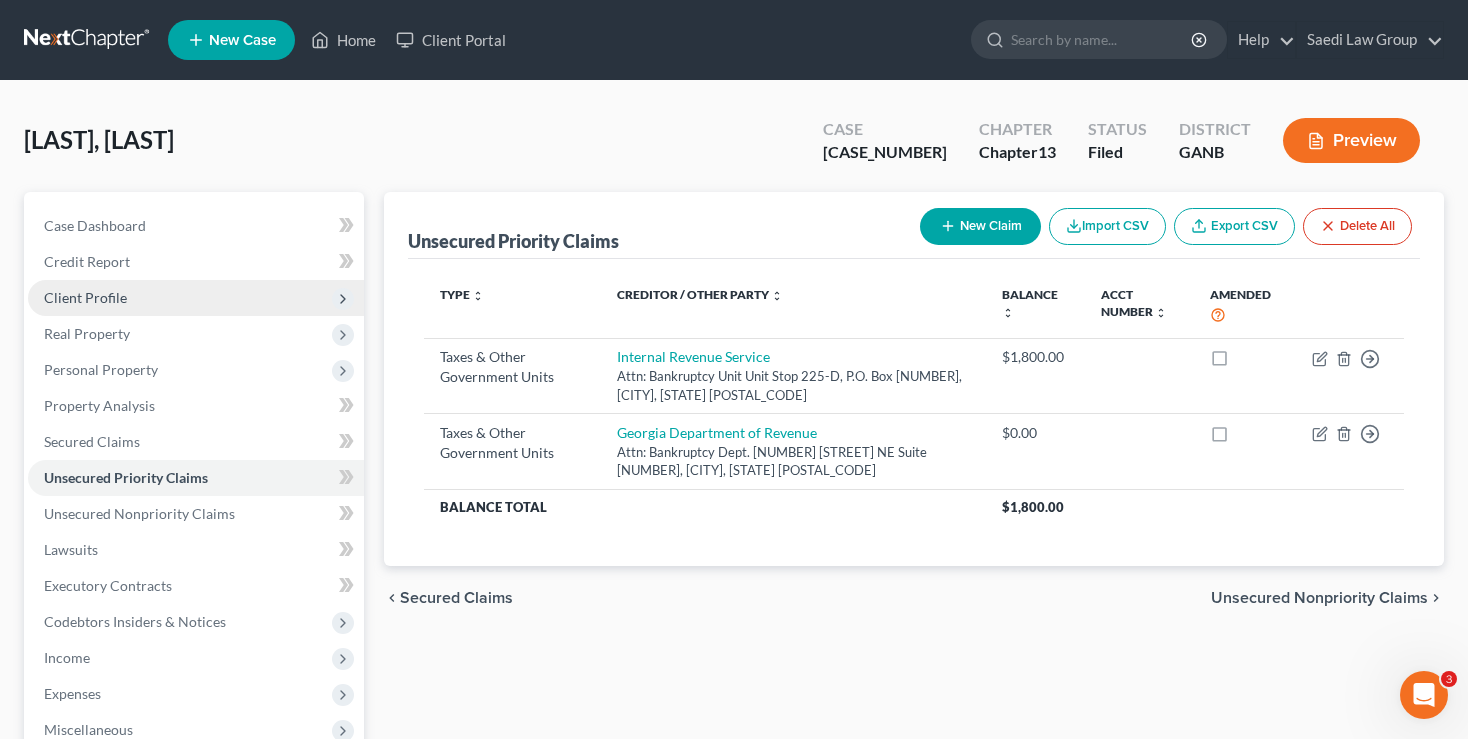 click on "Client Profile" at bounding box center (196, 298) 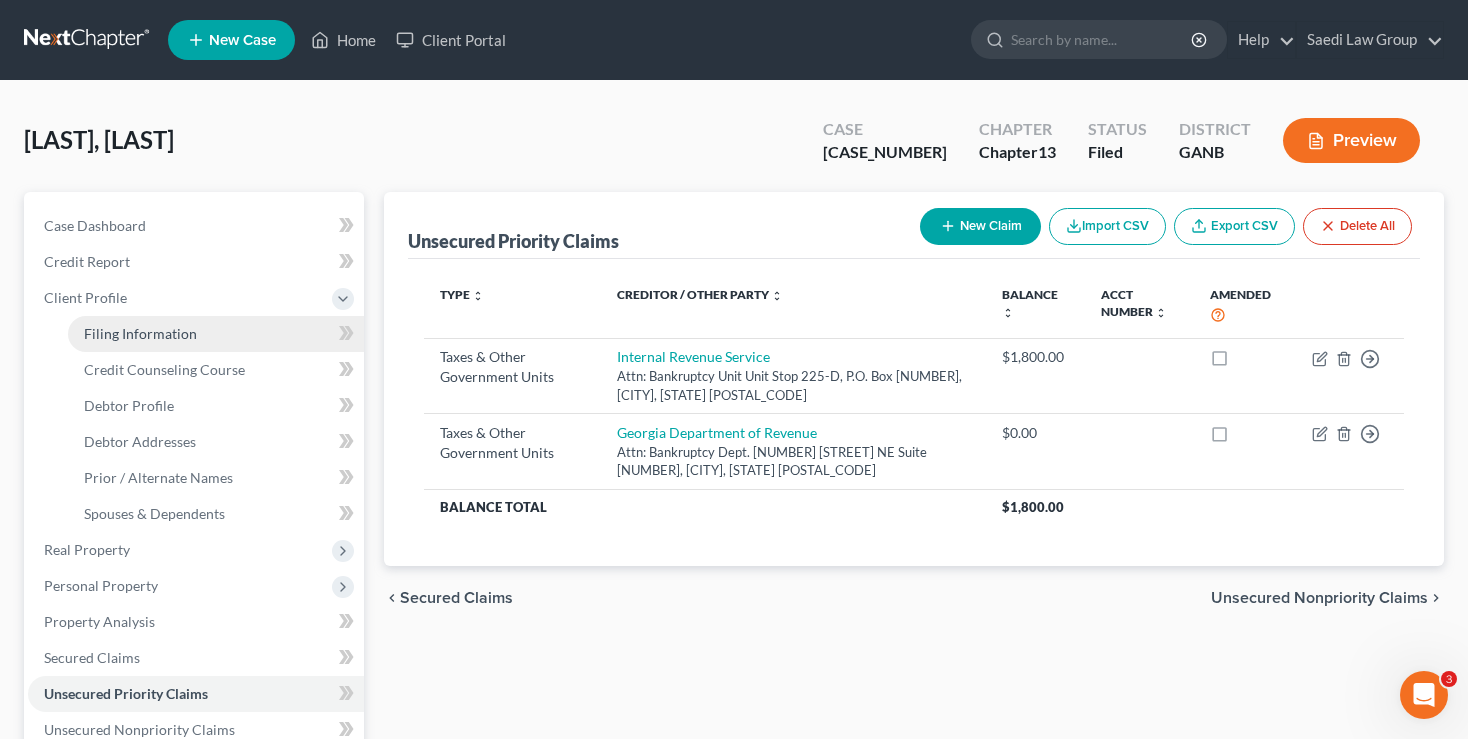 click on "Filing Information" at bounding box center (216, 334) 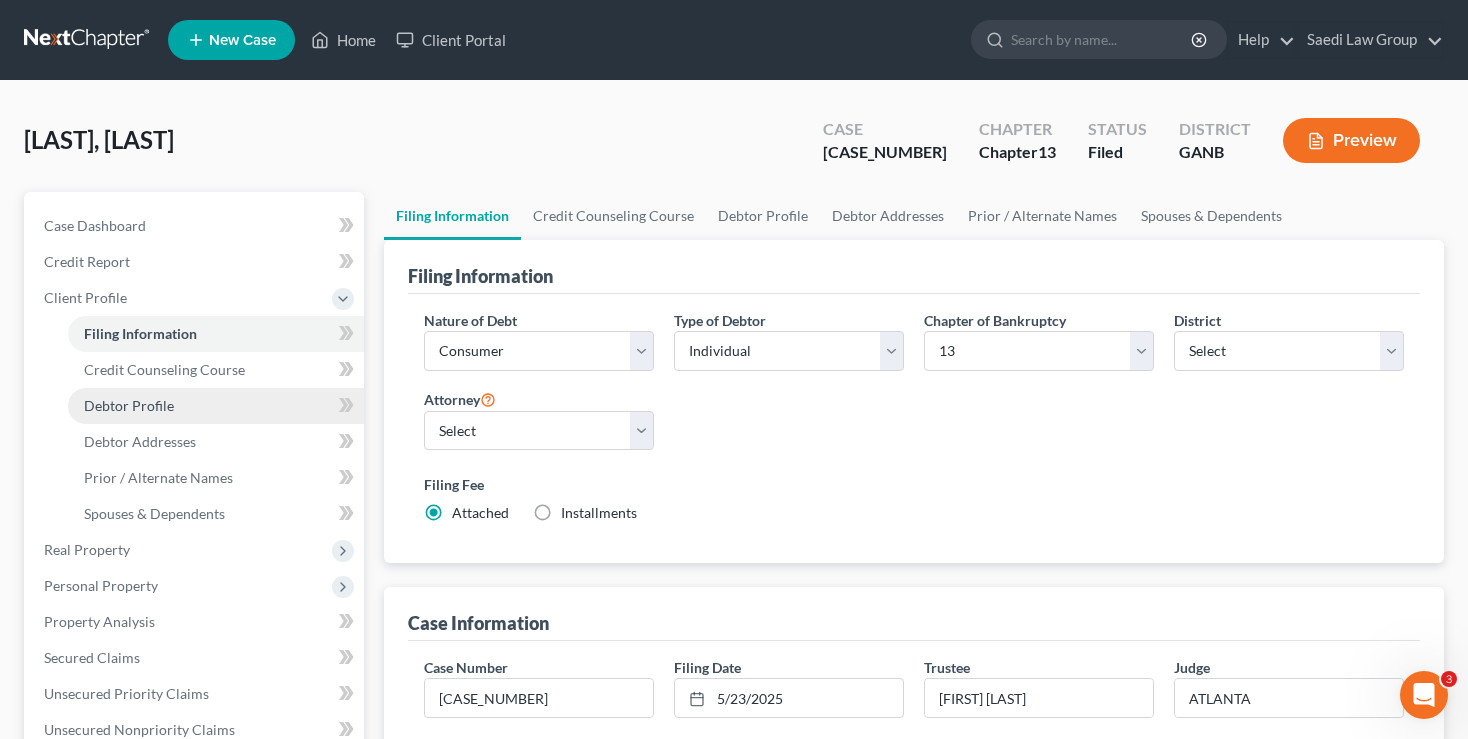 click on "Debtor Profile" at bounding box center [216, 406] 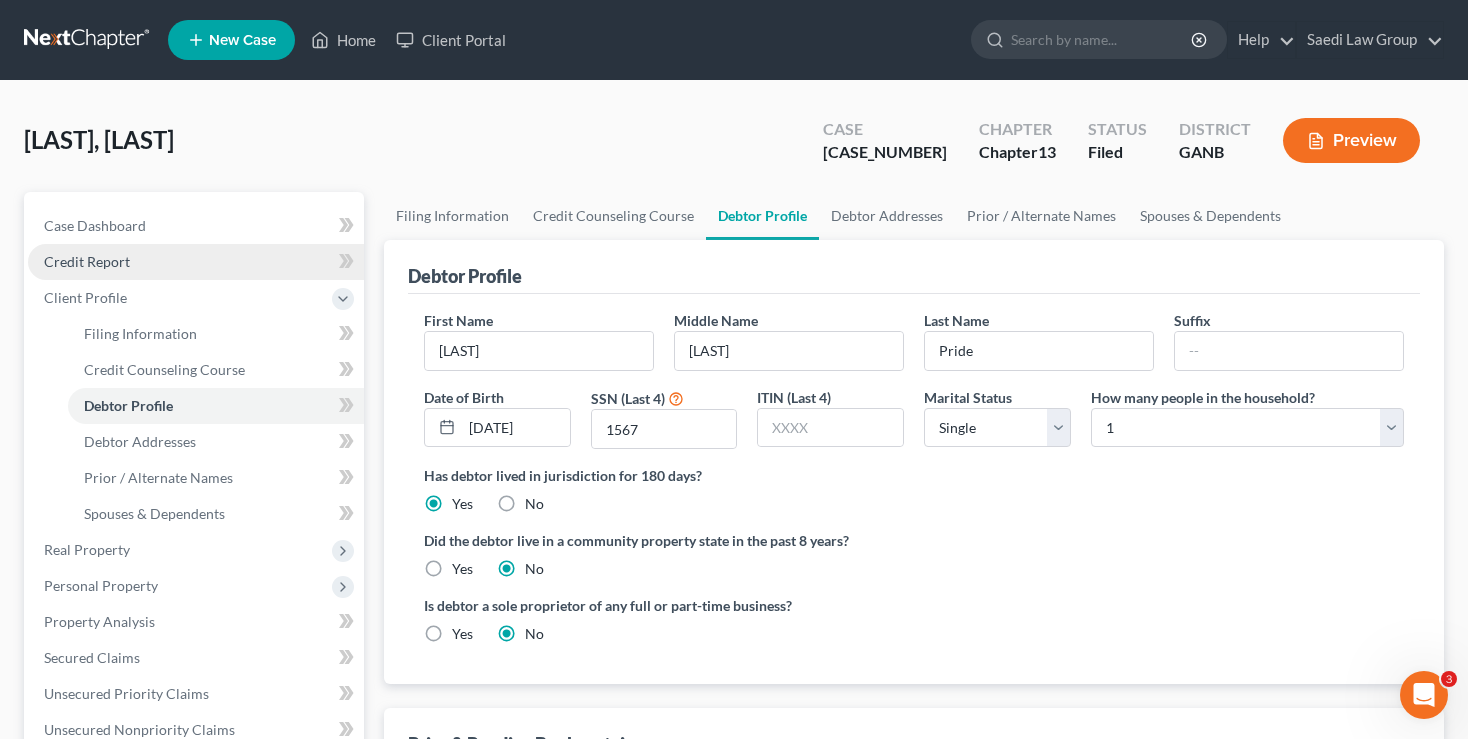 click on "Credit Report" at bounding box center (196, 262) 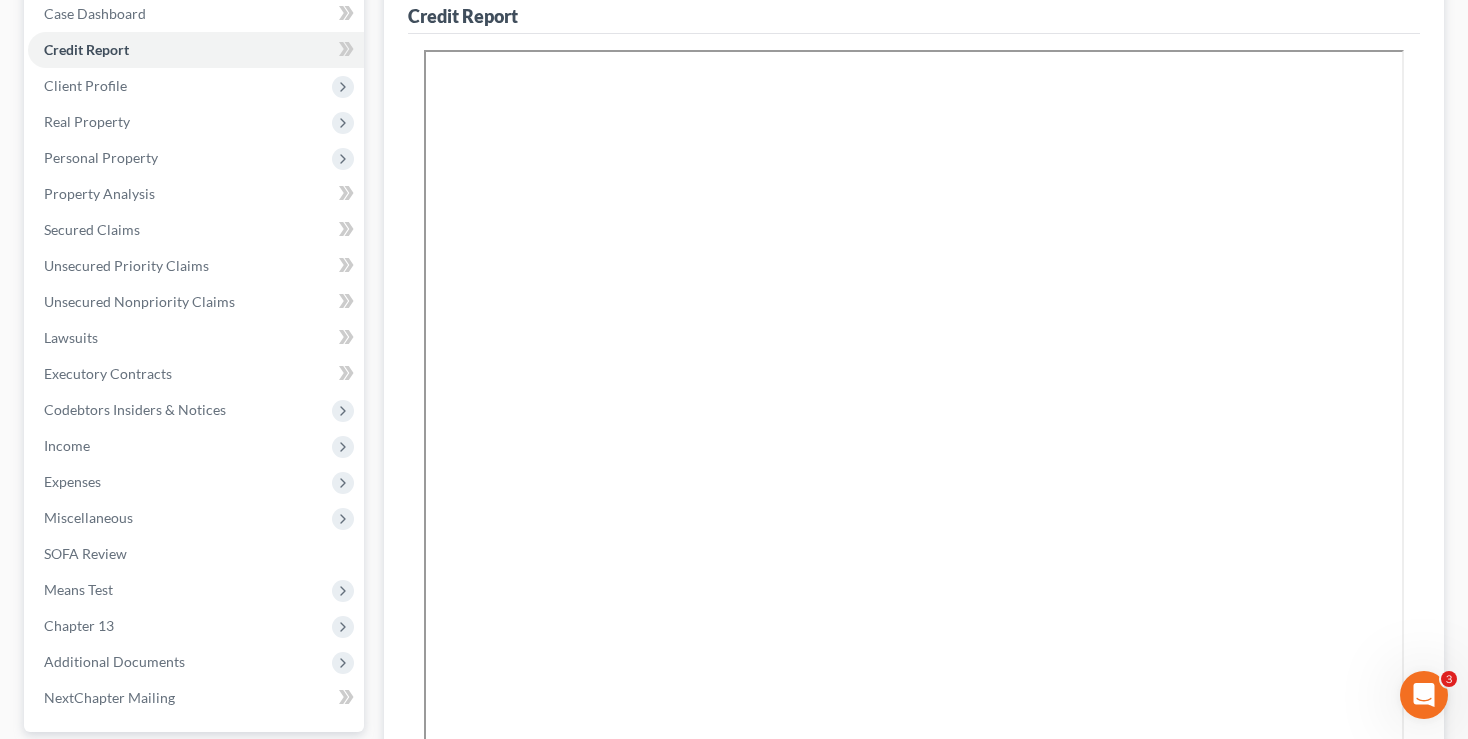 scroll, scrollTop: 229, scrollLeft: 0, axis: vertical 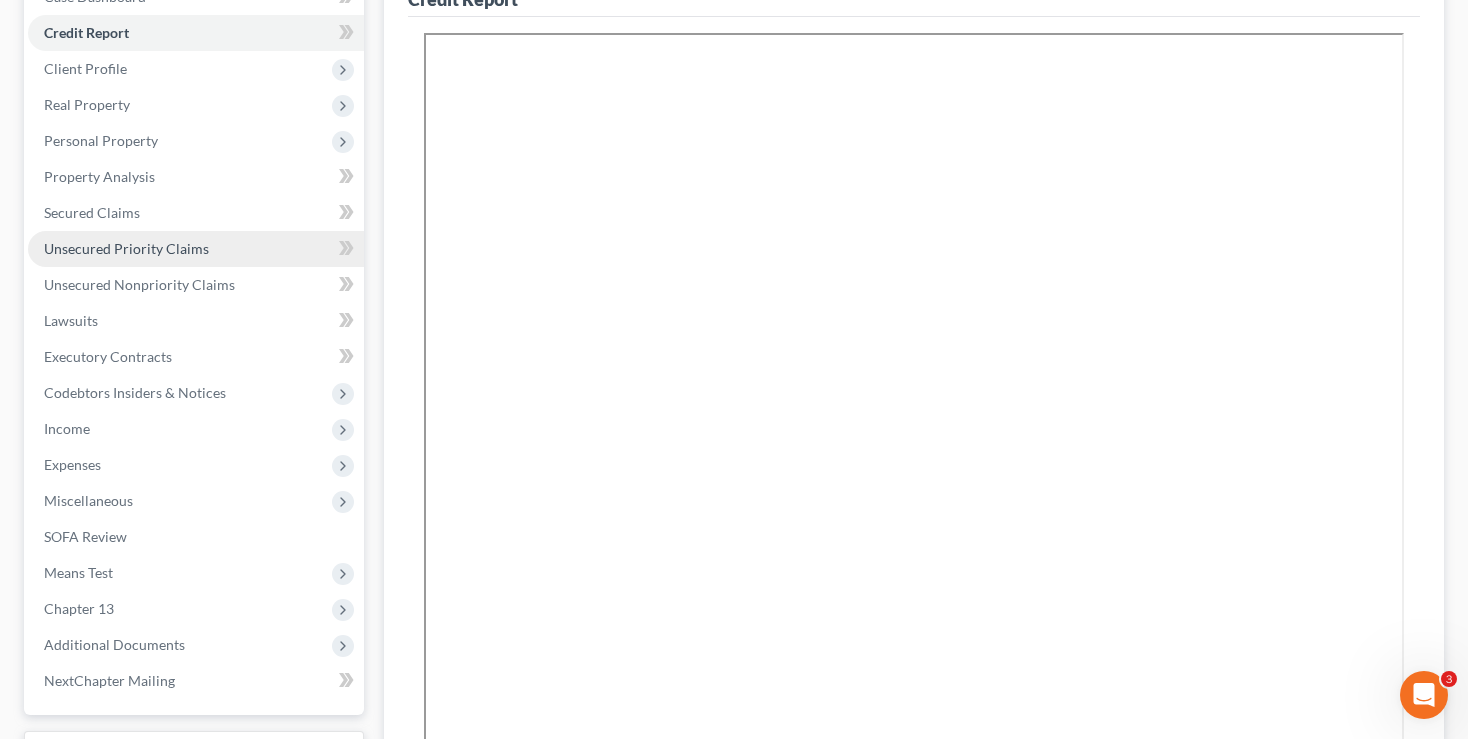 click on "Unsecured Priority Claims" at bounding box center [126, 248] 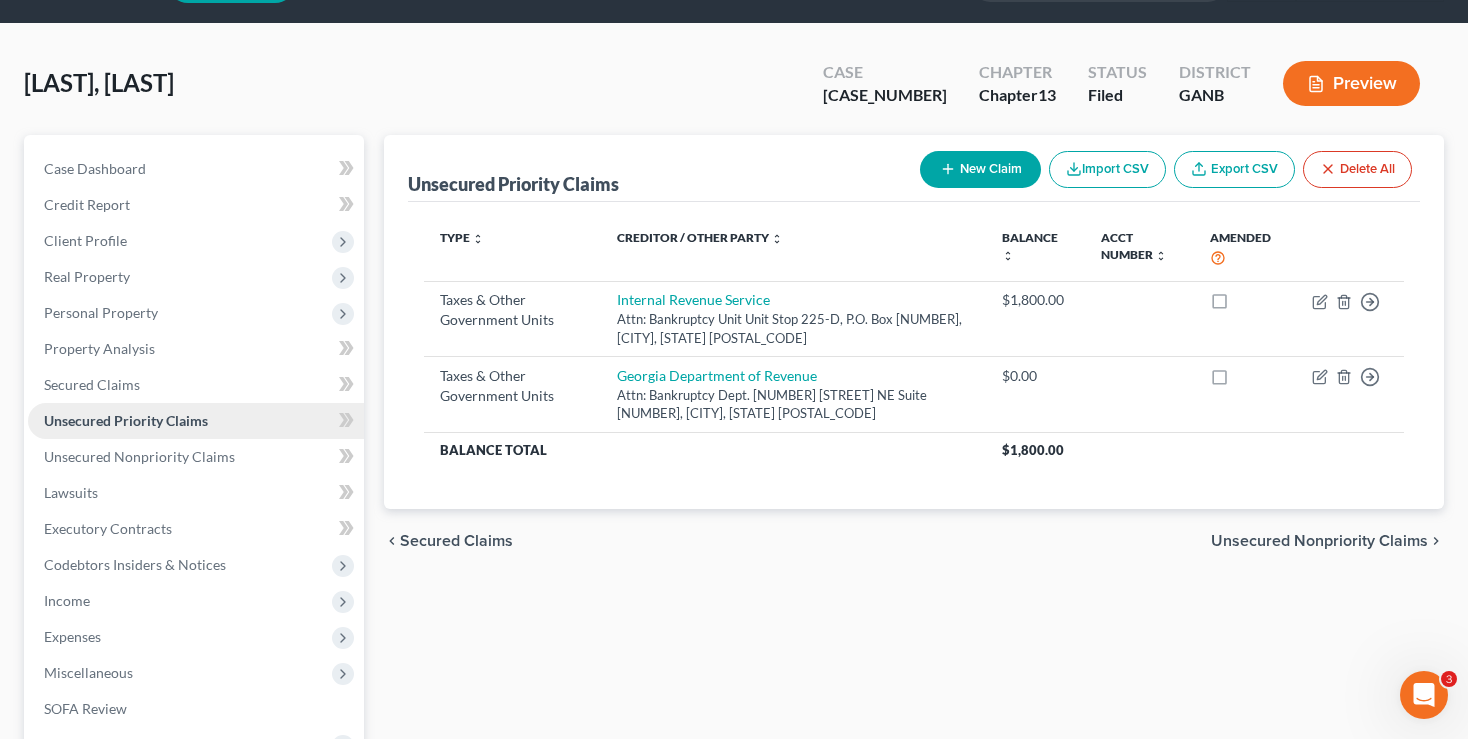 scroll, scrollTop: 0, scrollLeft: 0, axis: both 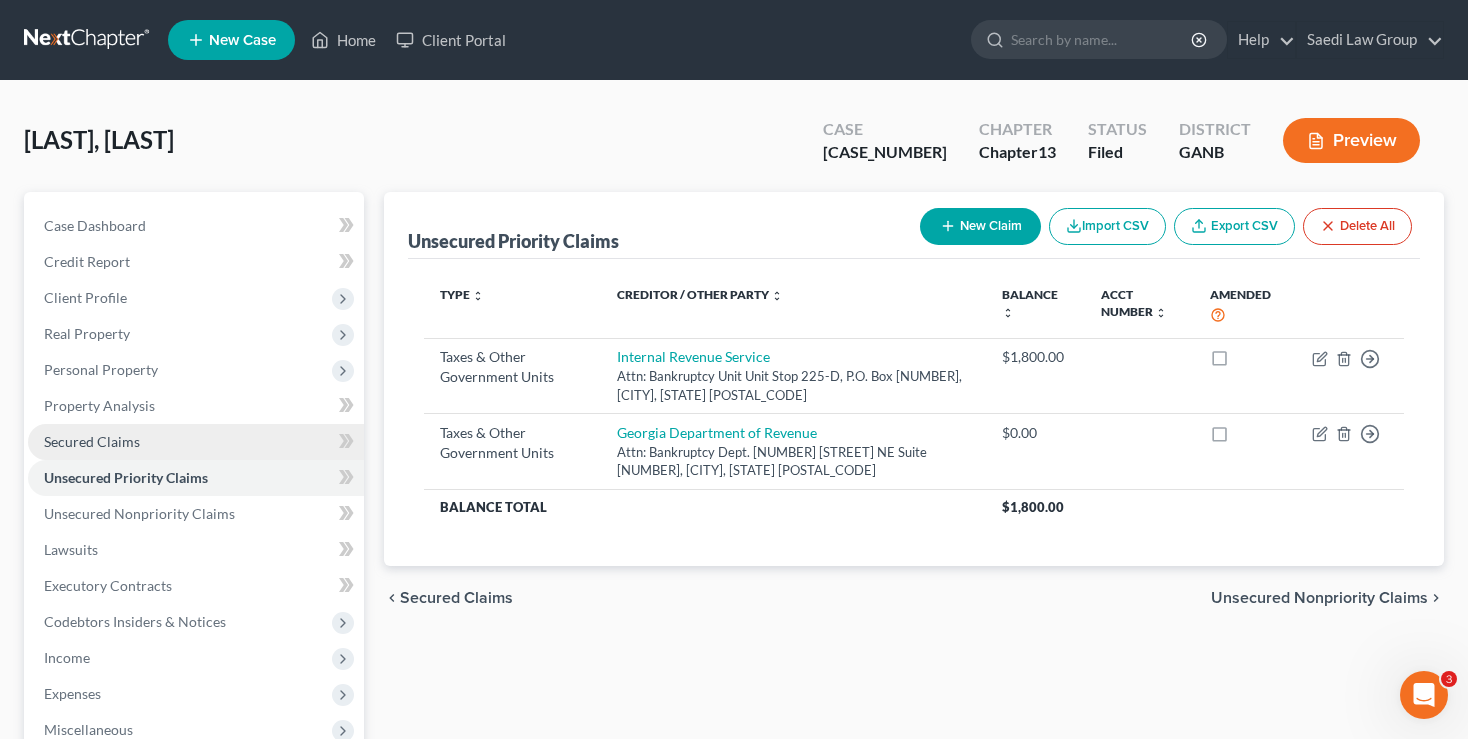 click on "Secured Claims" at bounding box center [196, 442] 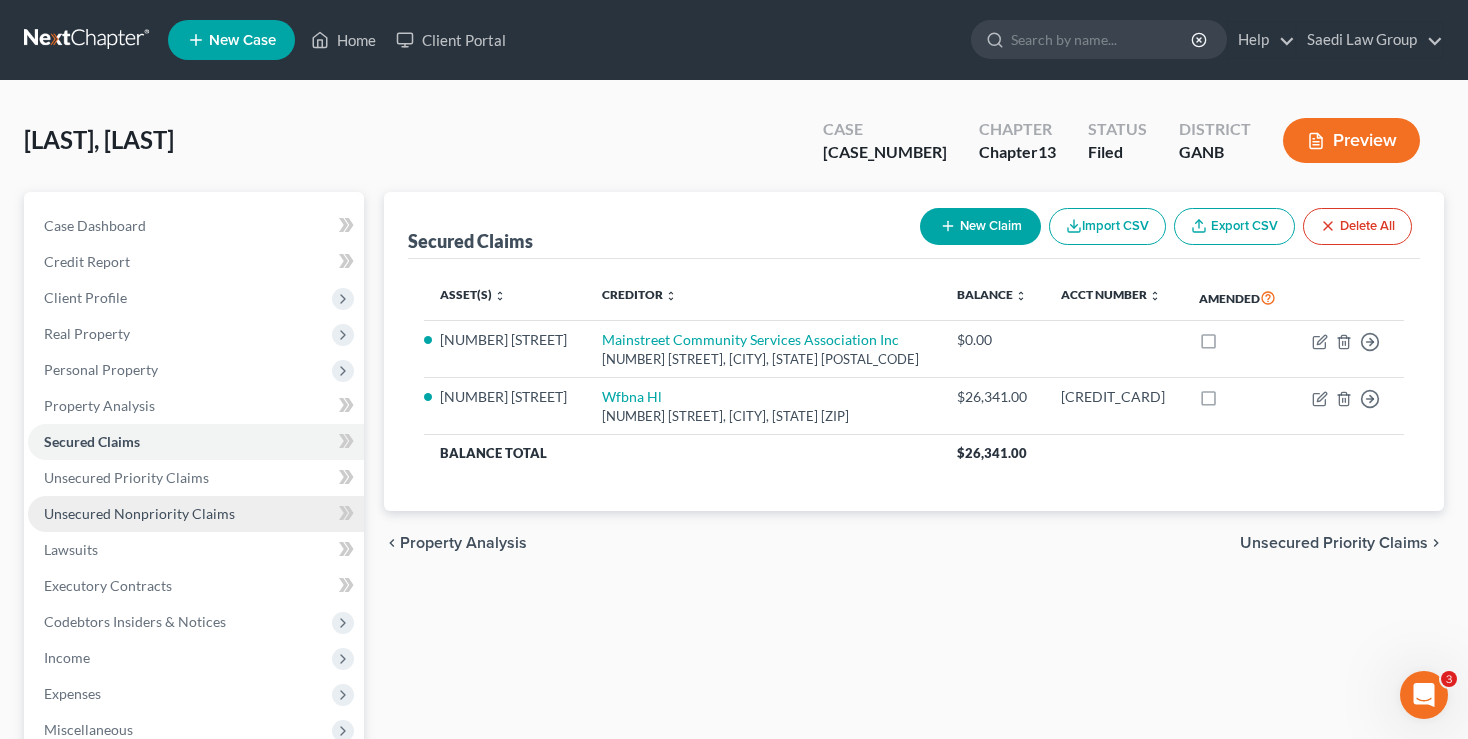 click on "Unsecured Nonpriority Claims" at bounding box center (139, 513) 